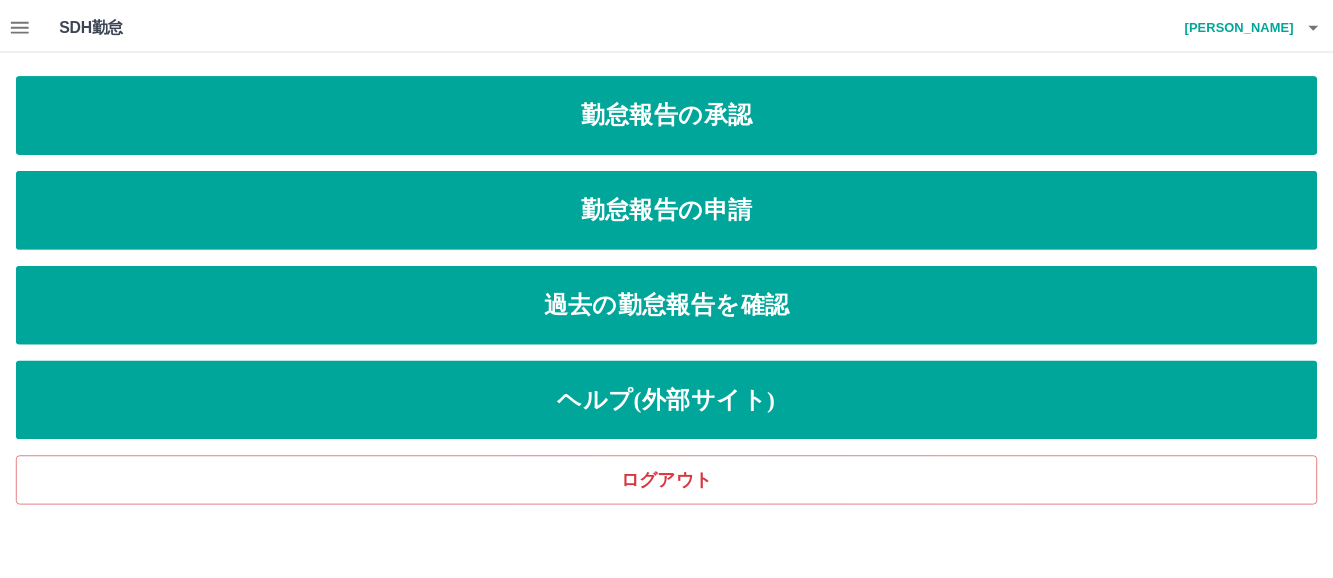 scroll, scrollTop: 0, scrollLeft: 0, axis: both 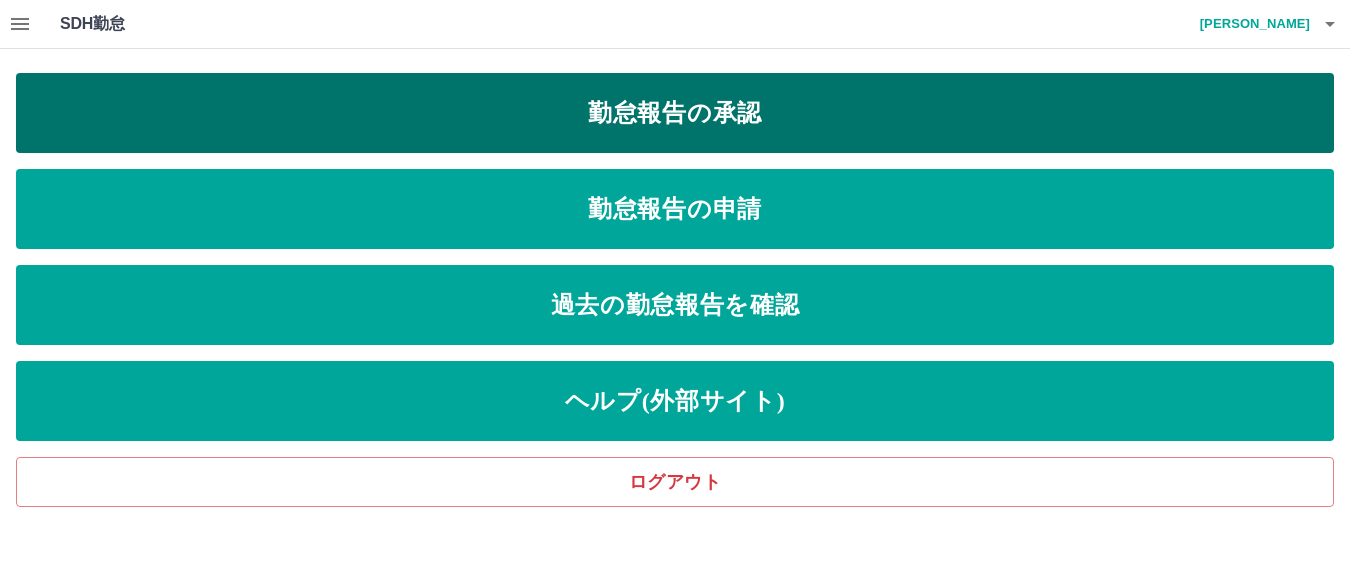click on "勤怠報告の承認" at bounding box center [675, 113] 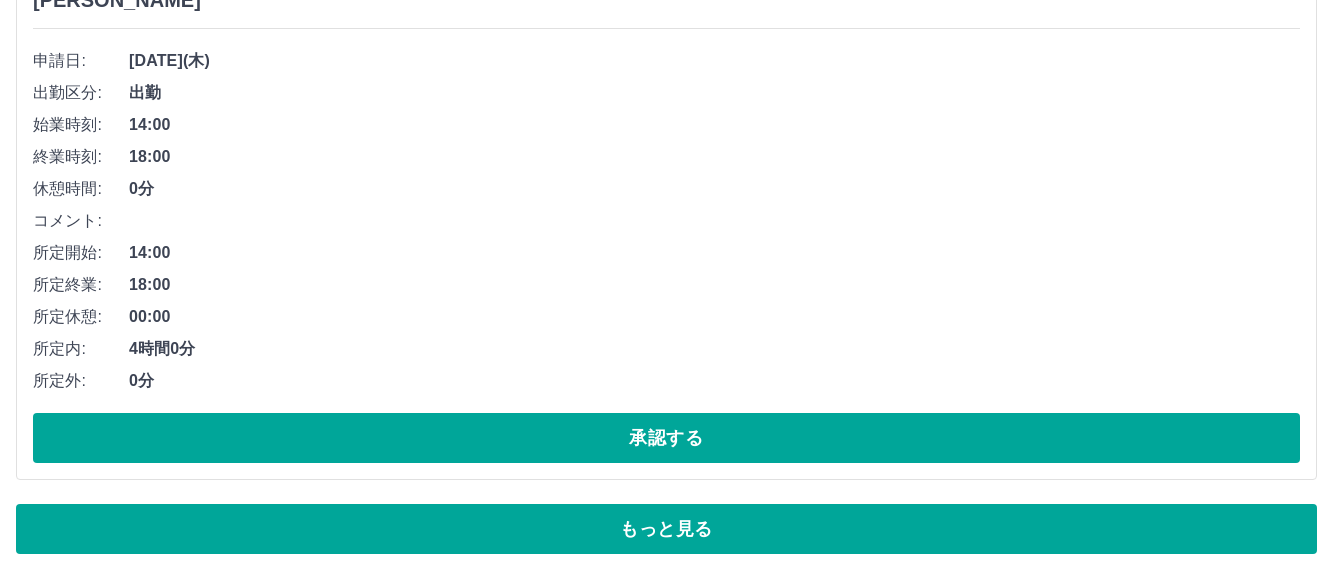 scroll, scrollTop: 1959, scrollLeft: 0, axis: vertical 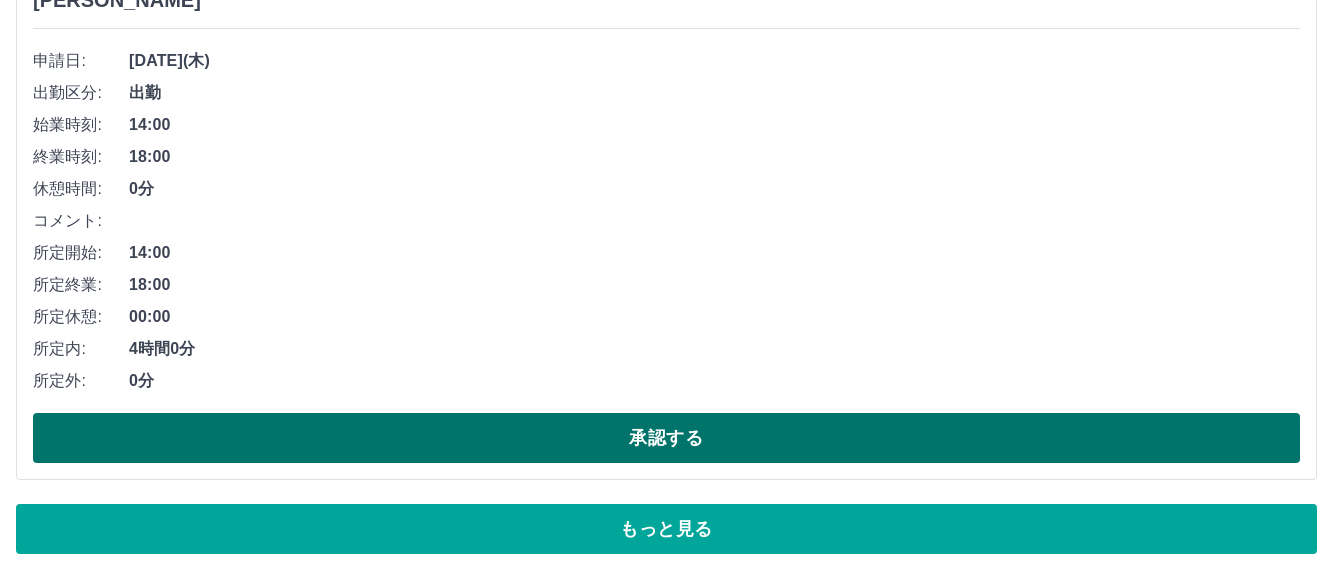 click on "承認する" at bounding box center (666, 438) 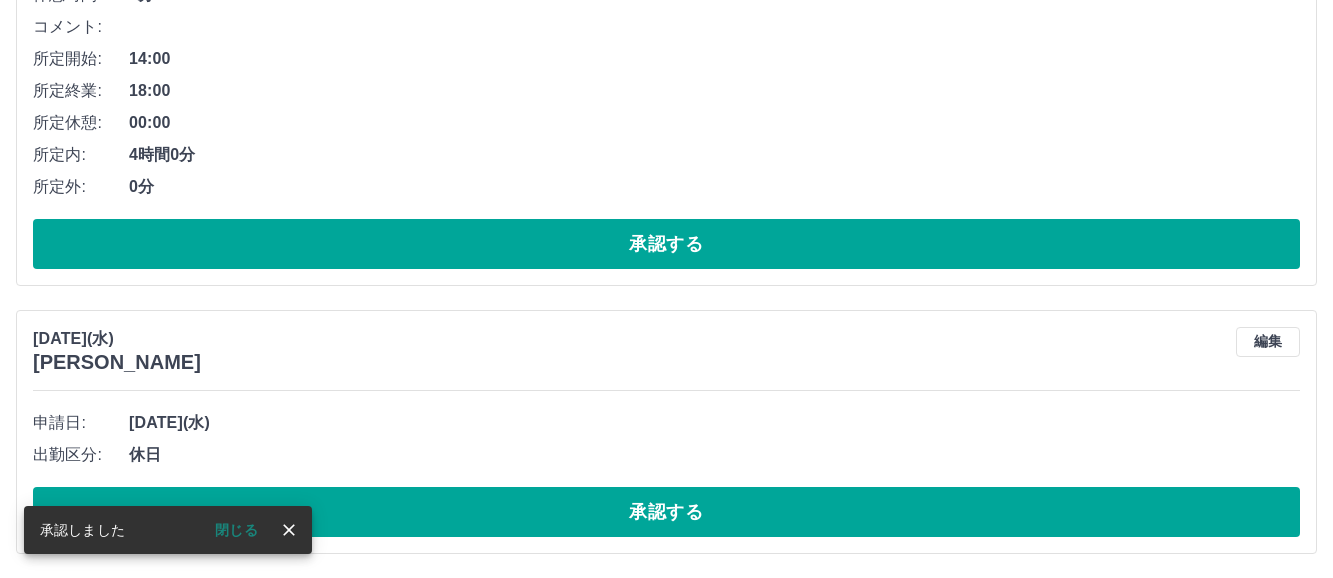 scroll, scrollTop: 1597, scrollLeft: 0, axis: vertical 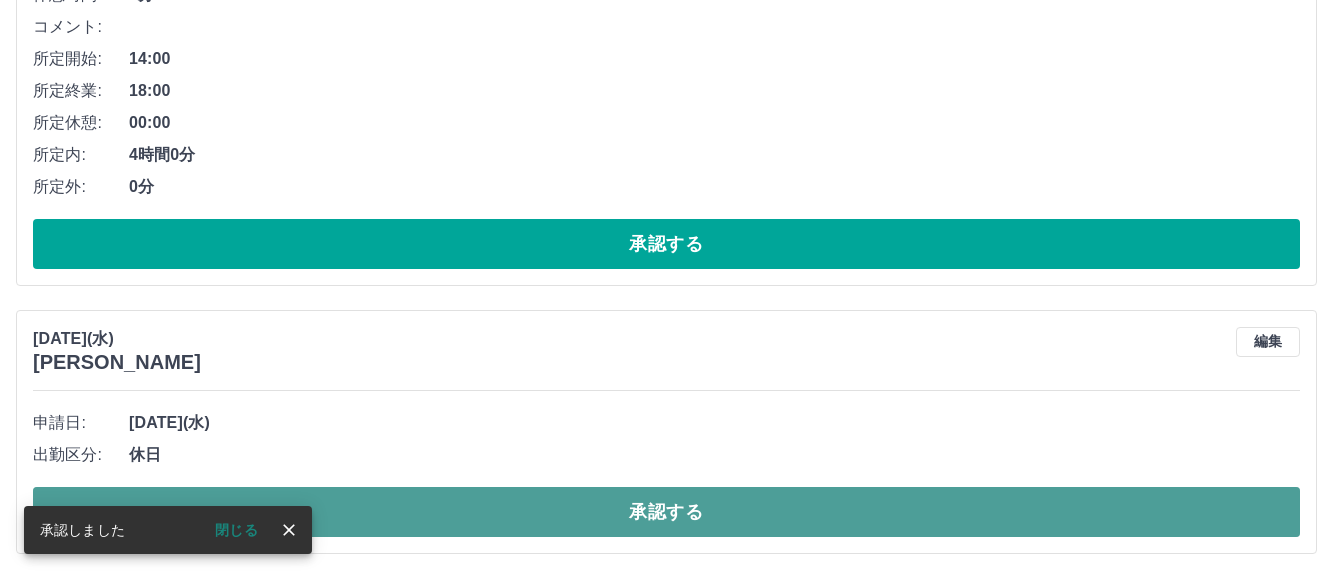 click on "承認する" at bounding box center (666, 512) 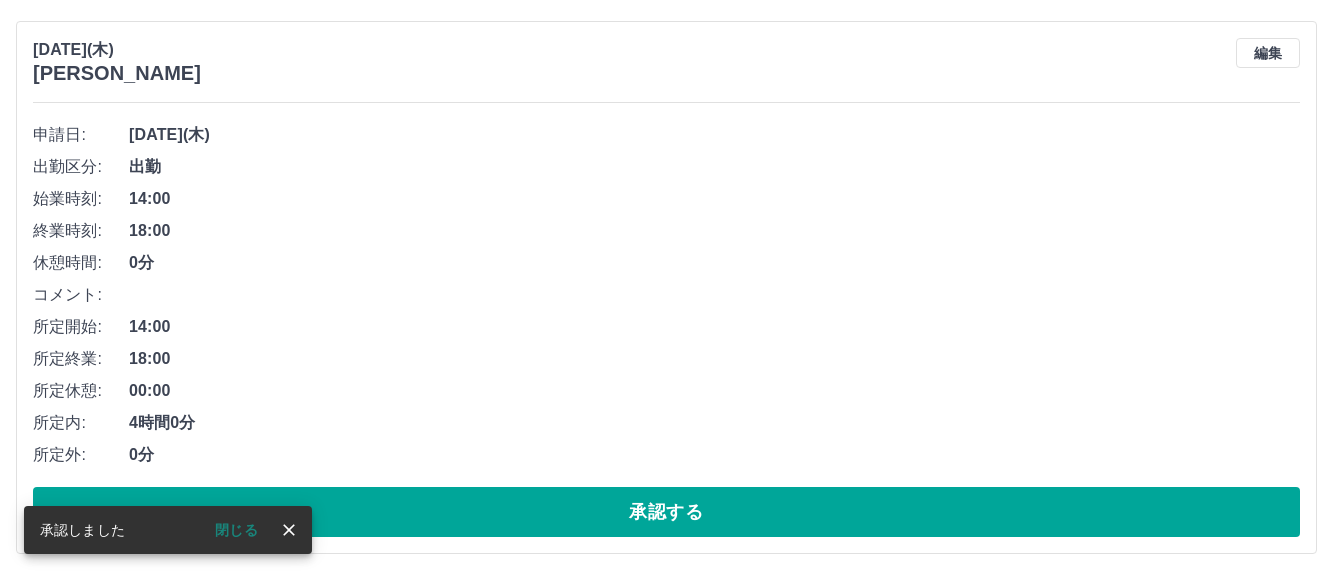 scroll, scrollTop: 1329, scrollLeft: 0, axis: vertical 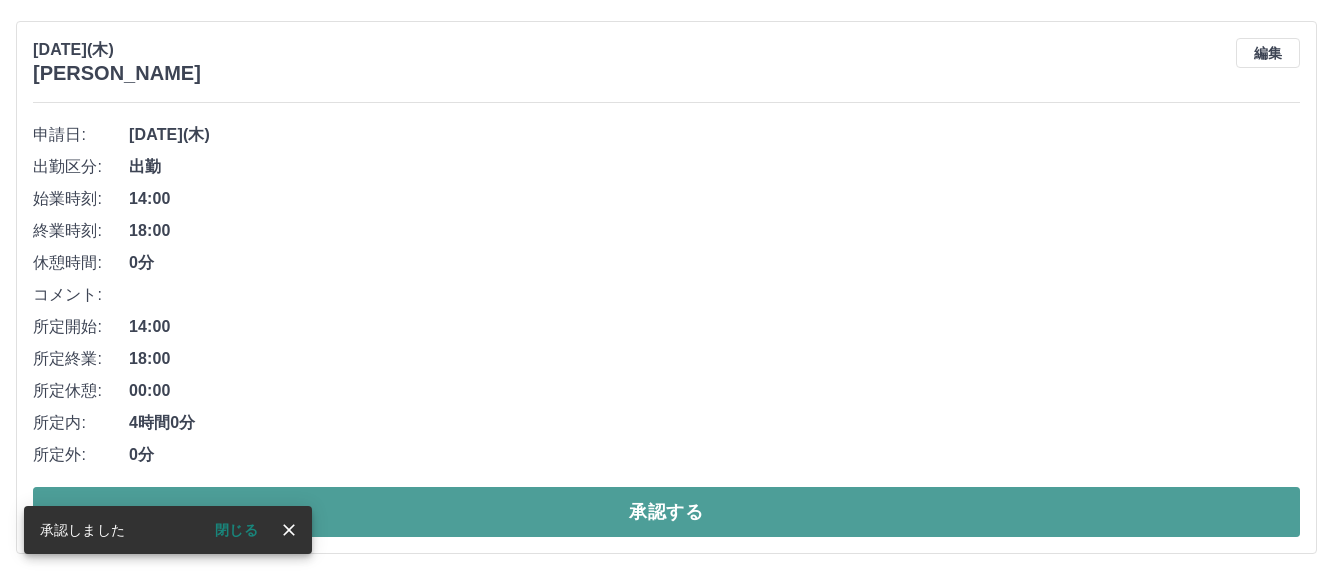 click on "承認する" at bounding box center [666, 512] 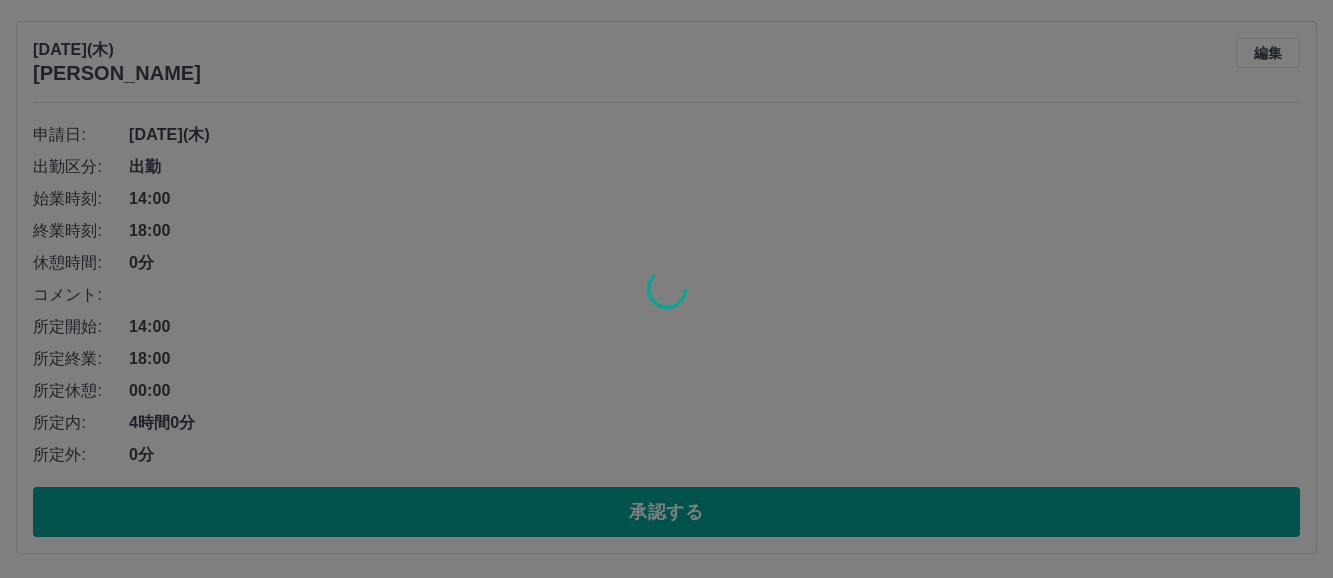 scroll, scrollTop: 772, scrollLeft: 0, axis: vertical 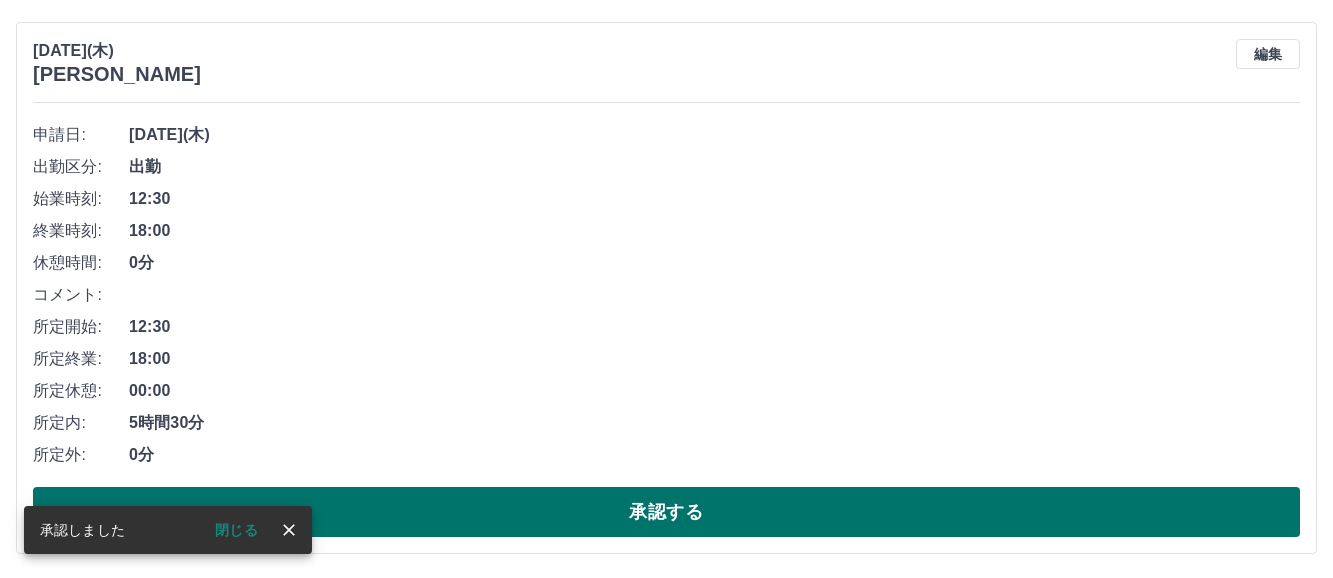 click on "承認する" at bounding box center [666, 512] 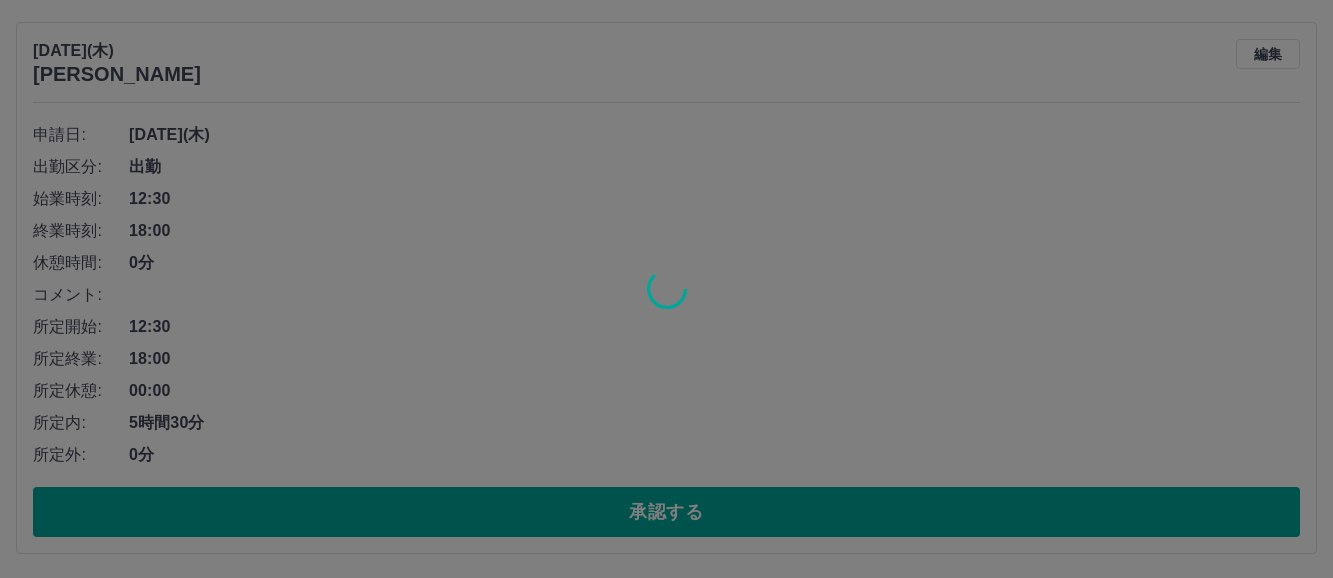 scroll, scrollTop: 216, scrollLeft: 0, axis: vertical 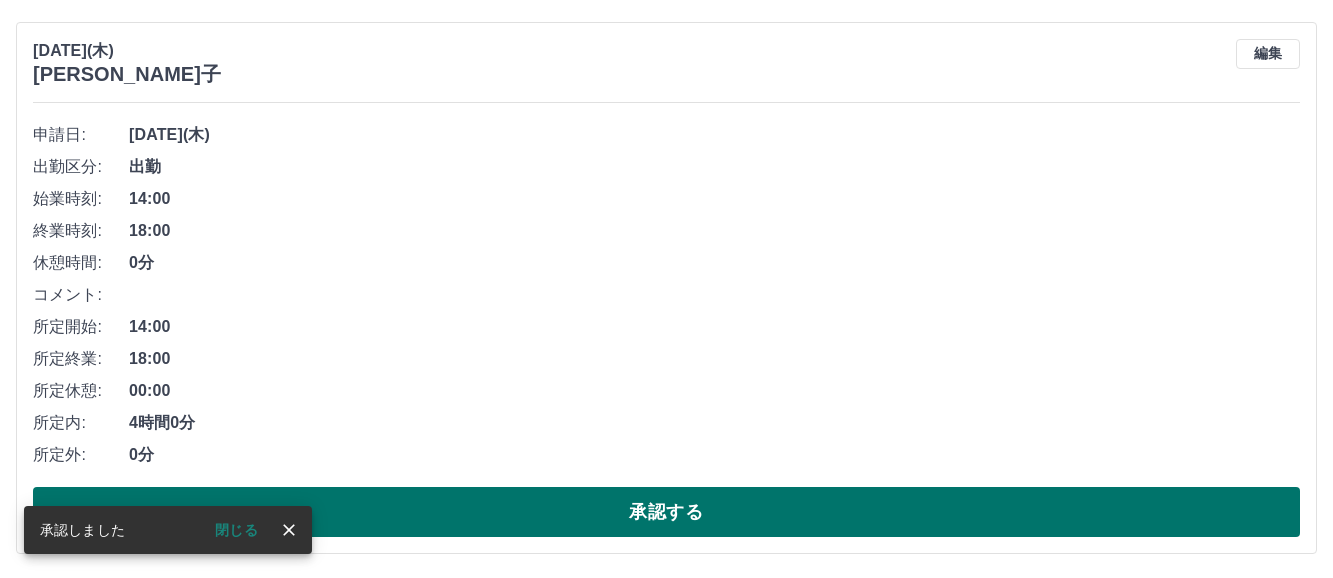 click on "承認する" at bounding box center [666, 512] 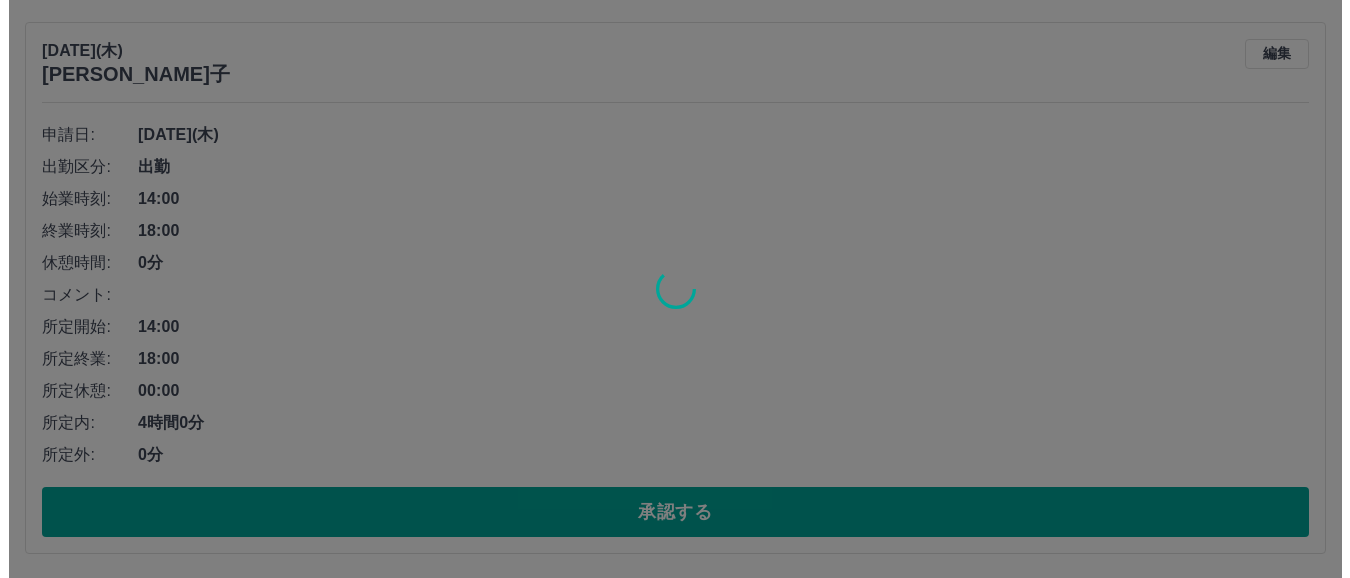 scroll, scrollTop: 0, scrollLeft: 0, axis: both 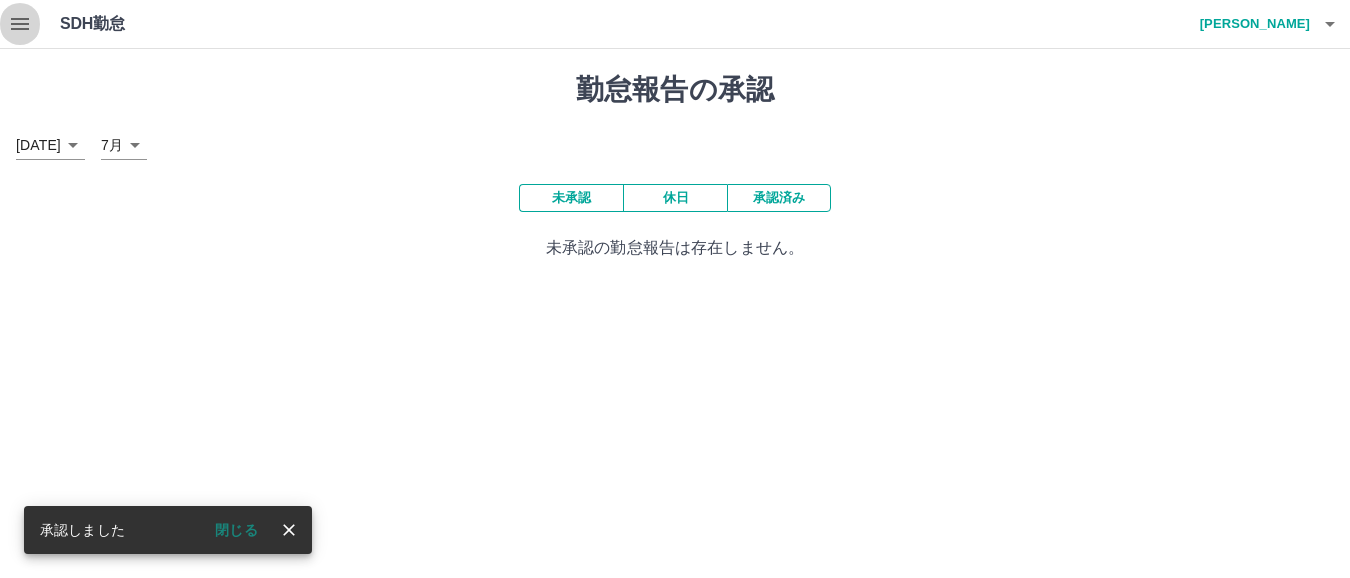 click 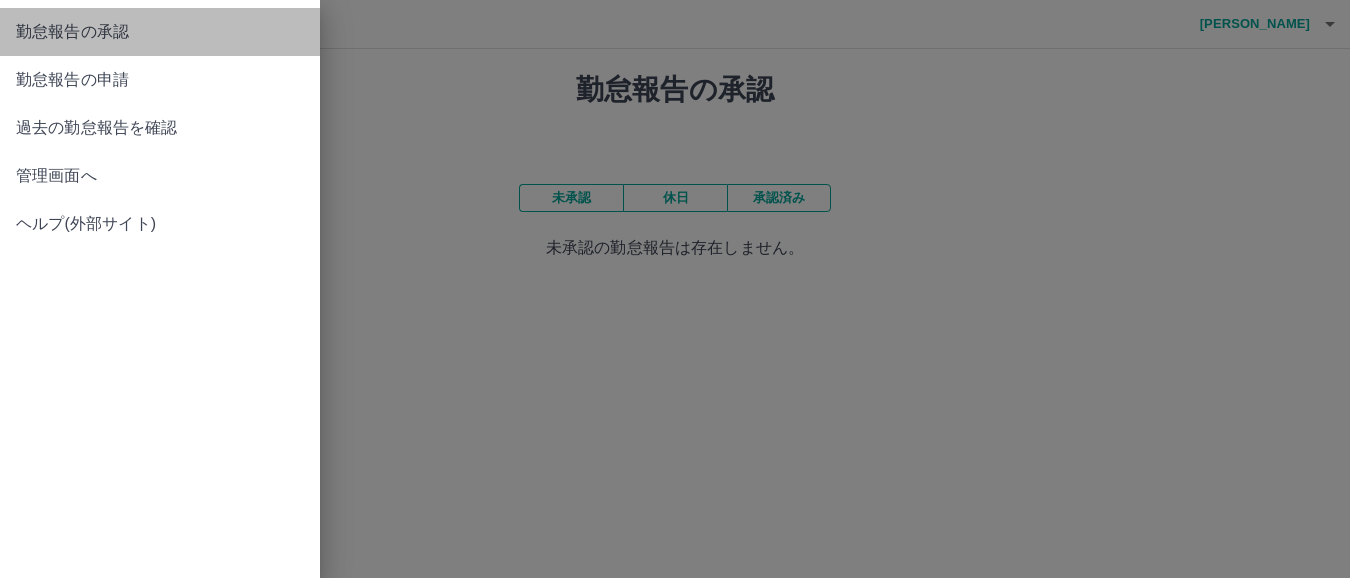 click on "勤怠報告の承認" at bounding box center (160, 32) 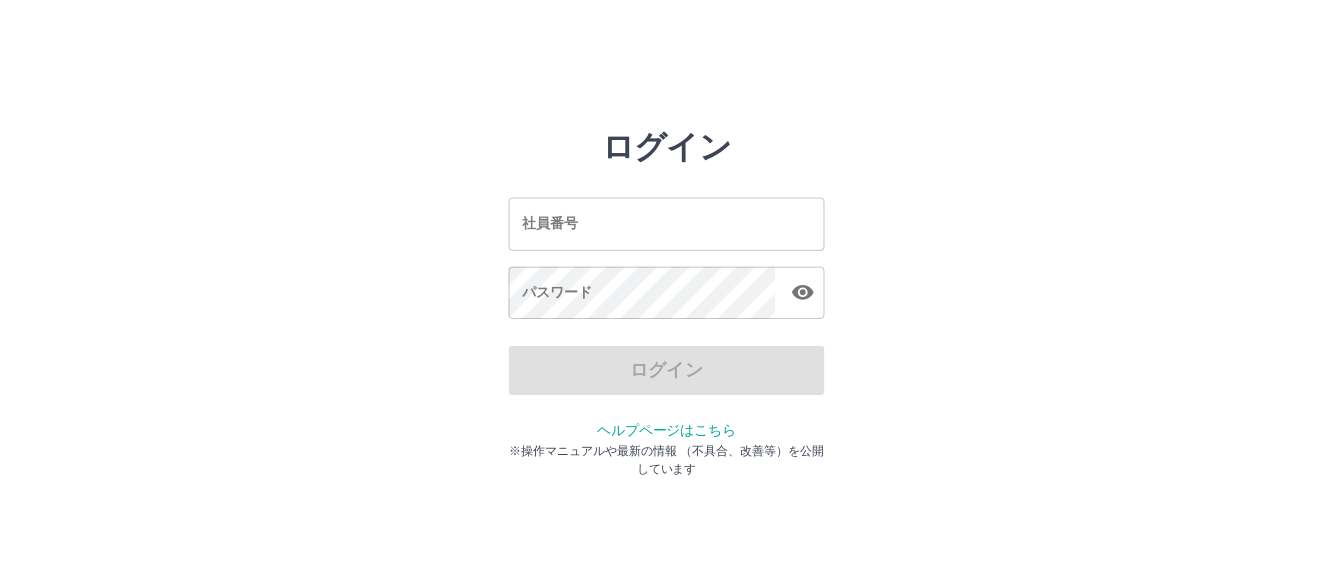 scroll, scrollTop: 0, scrollLeft: 0, axis: both 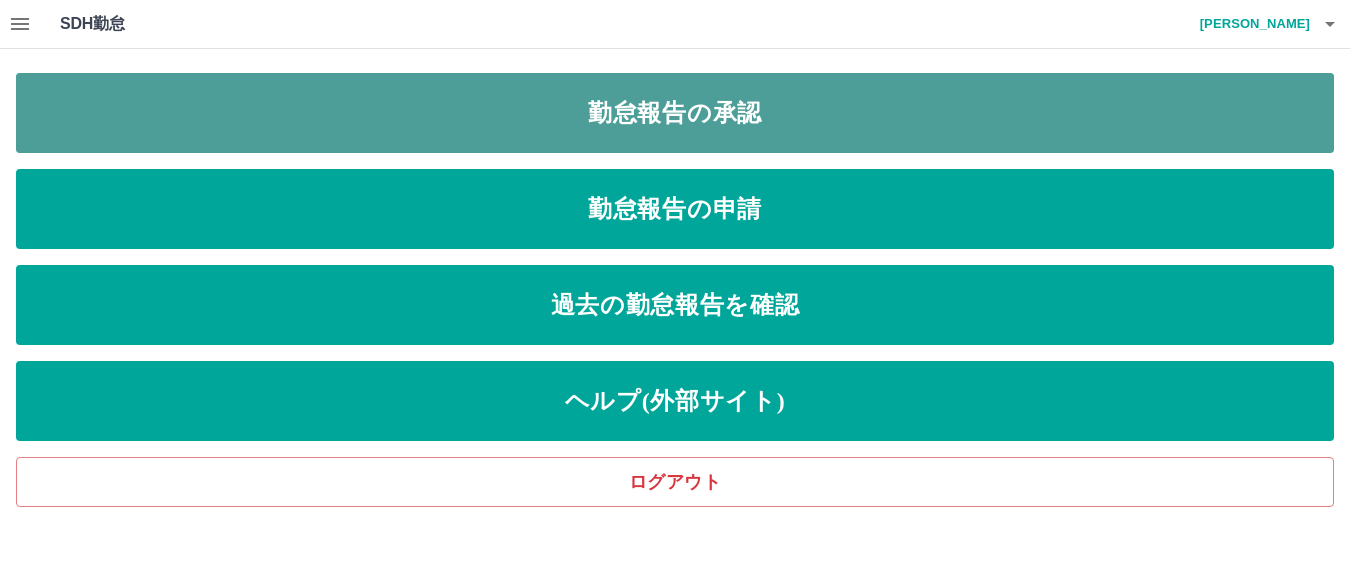click on "勤怠報告の承認" at bounding box center (675, 113) 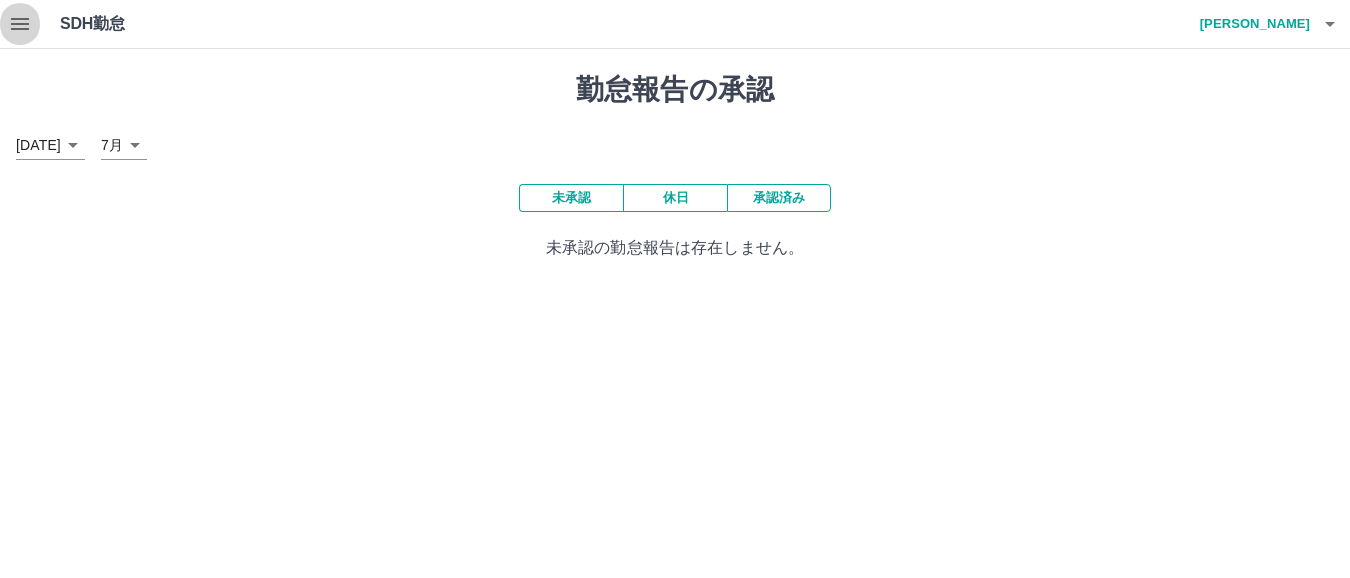 click 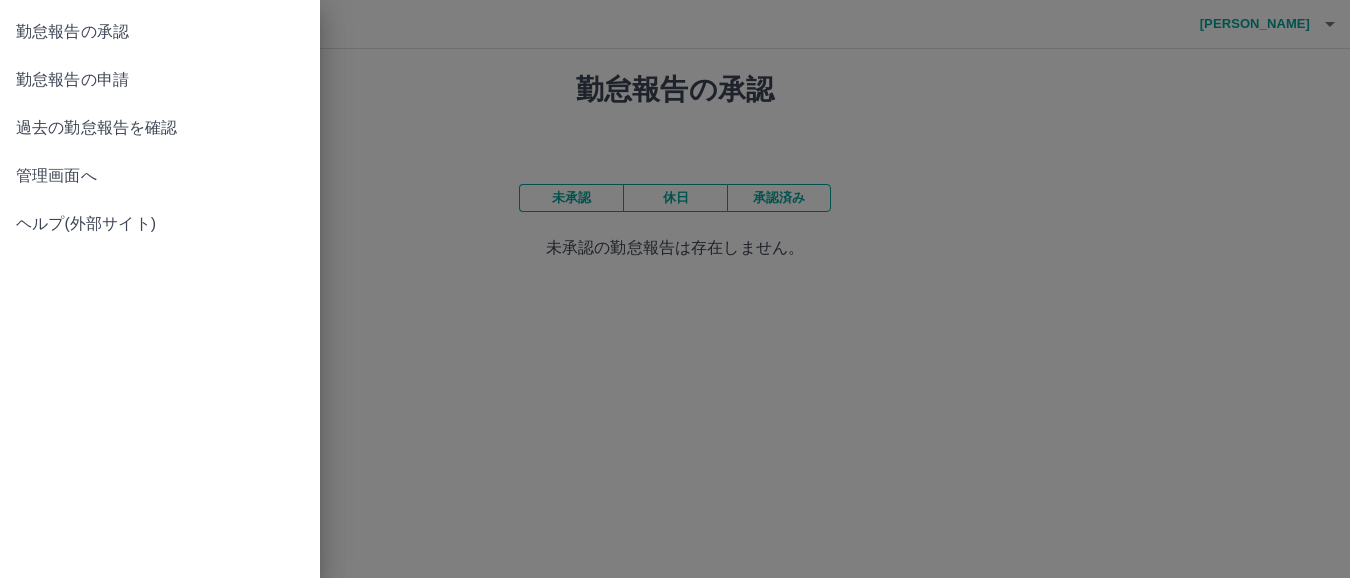 click on "管理画面へ" at bounding box center [160, 176] 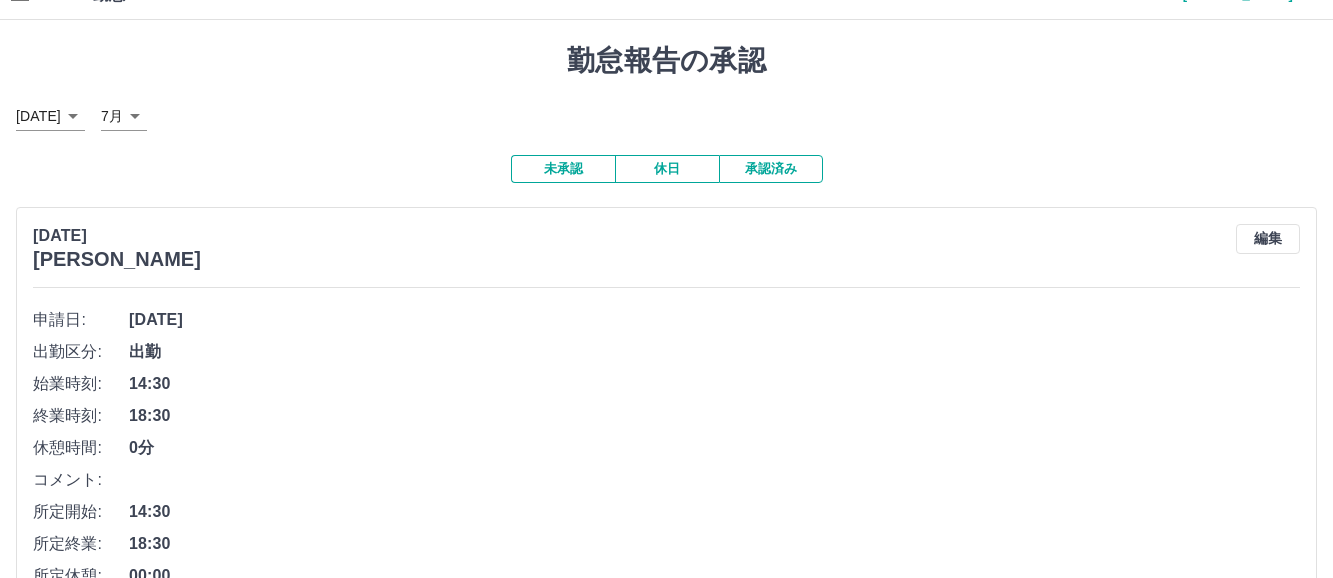 scroll, scrollTop: 216, scrollLeft: 0, axis: vertical 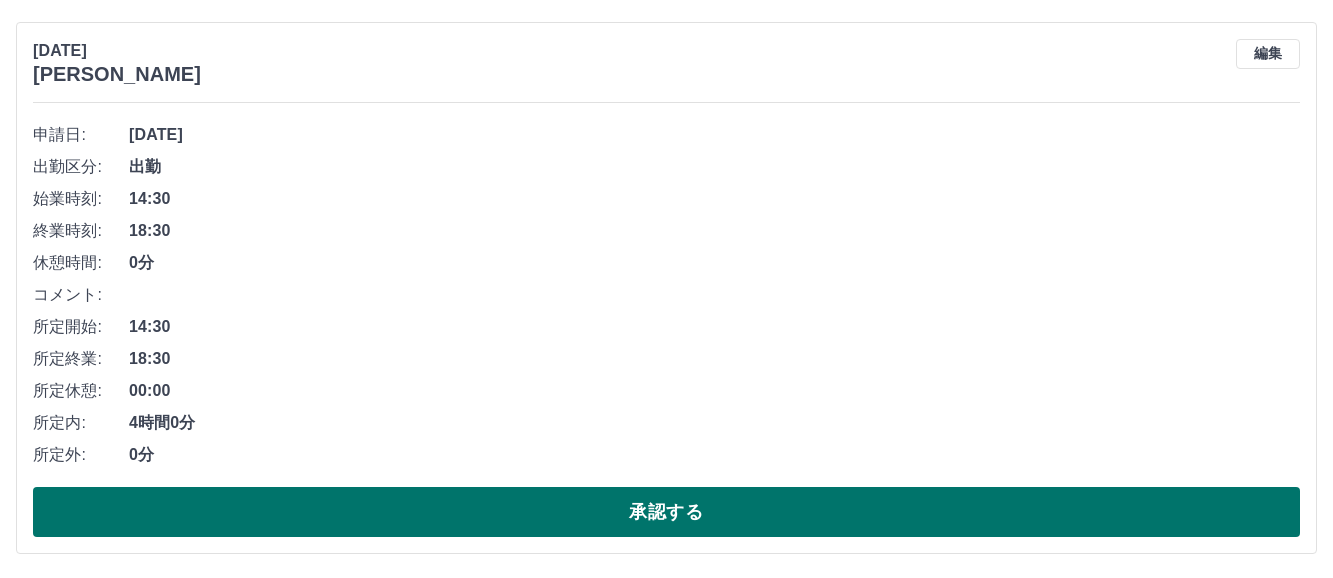 click on "承認する" at bounding box center (666, 512) 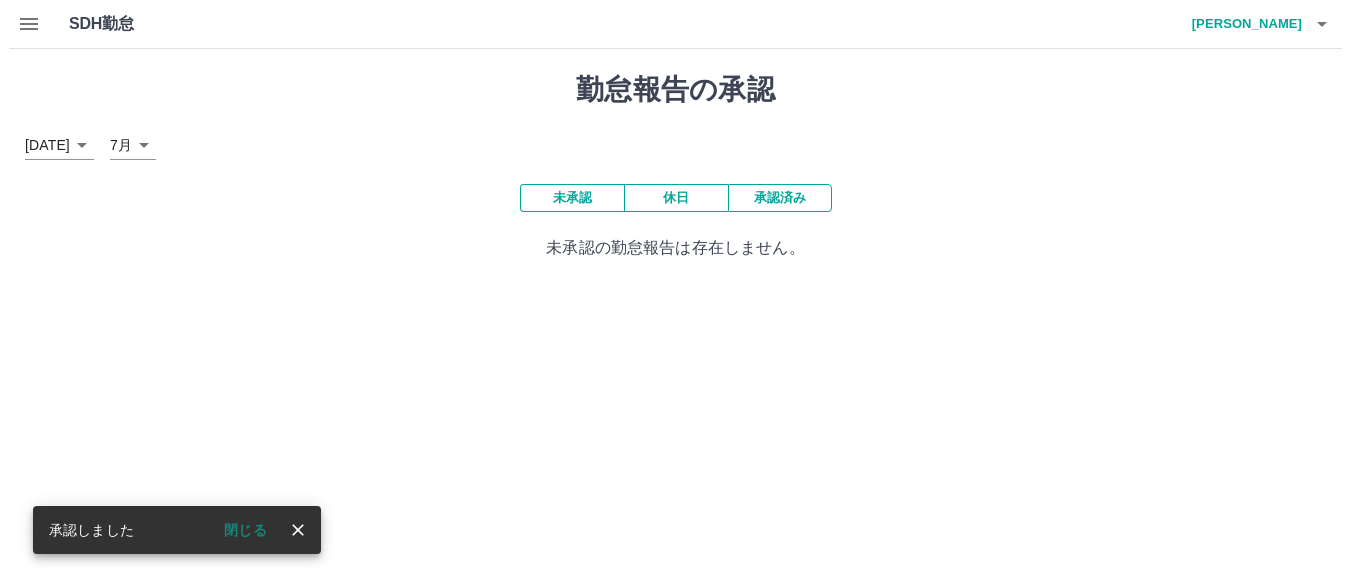 scroll, scrollTop: 0, scrollLeft: 0, axis: both 